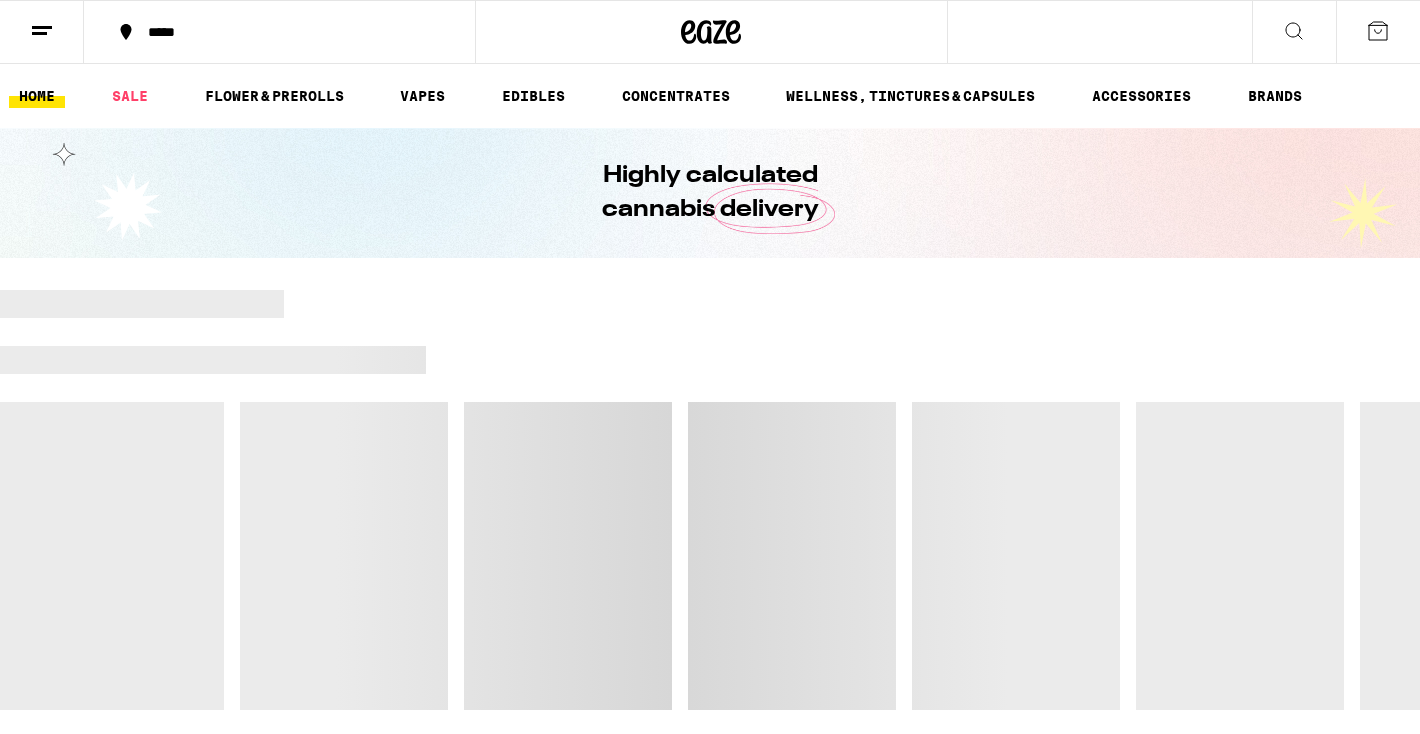 scroll, scrollTop: 0, scrollLeft: 0, axis: both 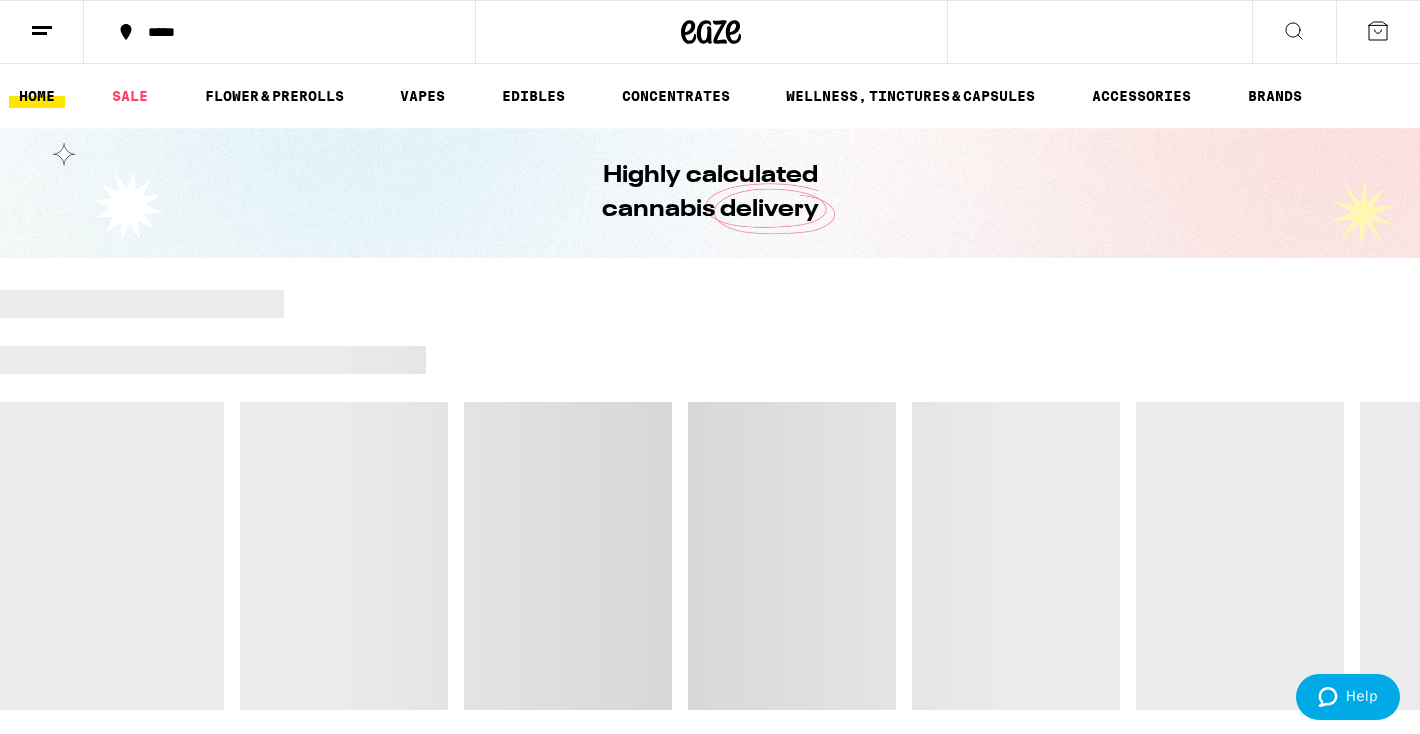 click 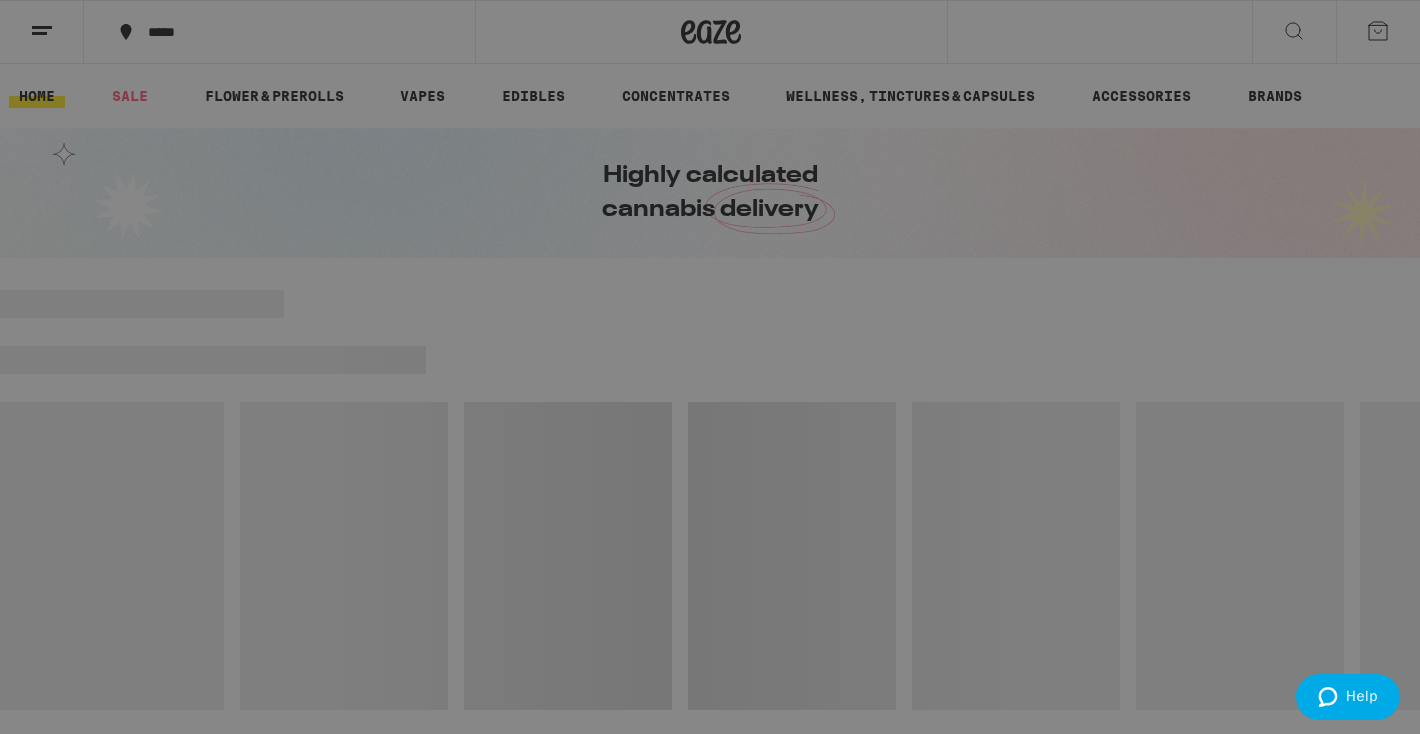 scroll, scrollTop: 0, scrollLeft: 0, axis: both 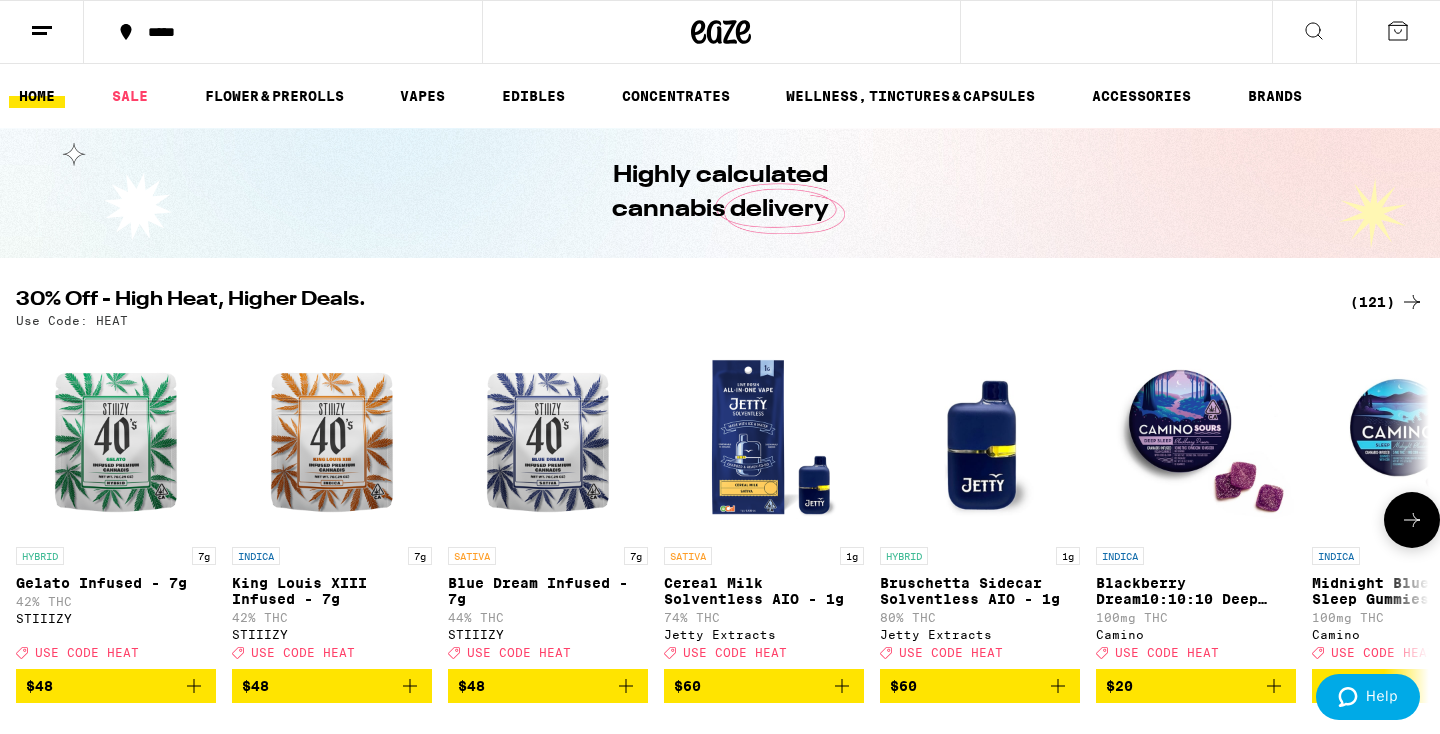click 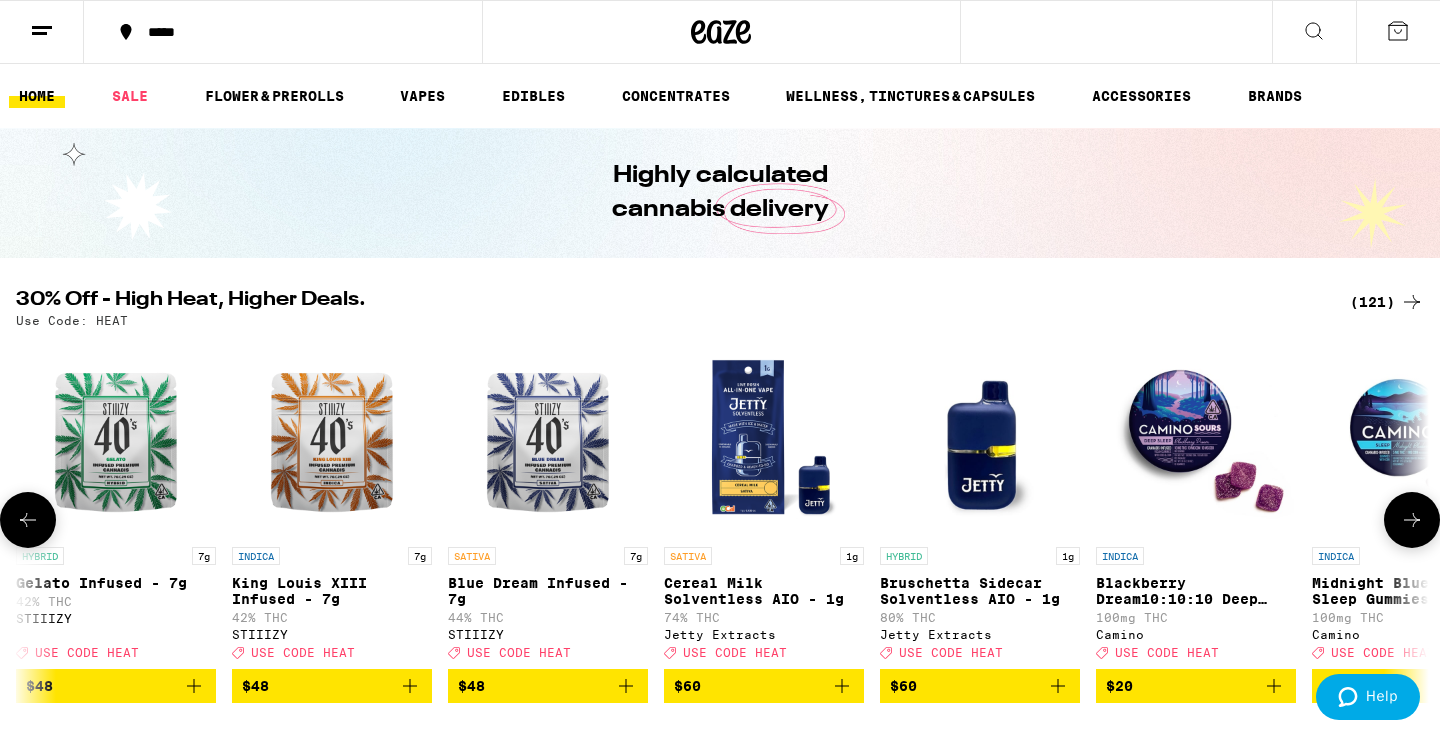 scroll, scrollTop: 0, scrollLeft: 1190, axis: horizontal 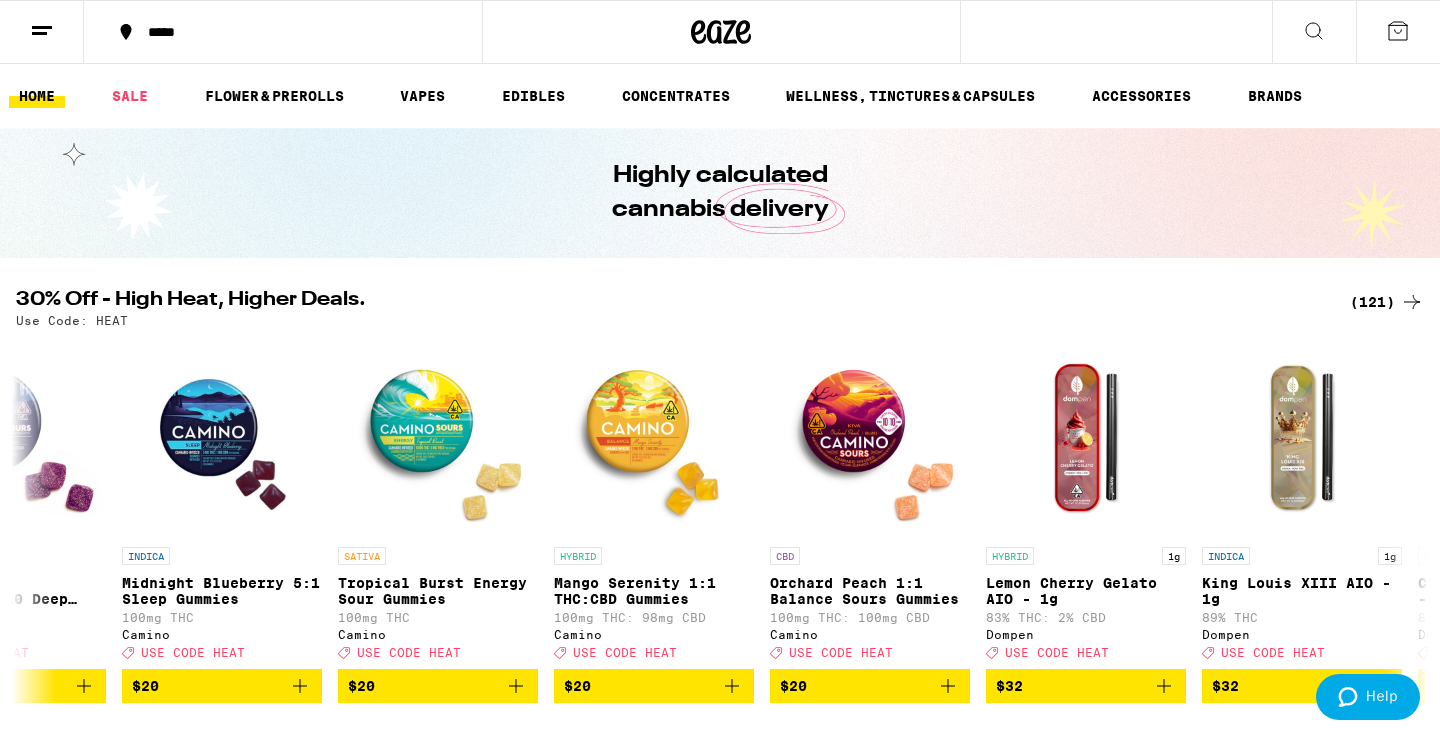 click on "(121)" at bounding box center [1387, 302] 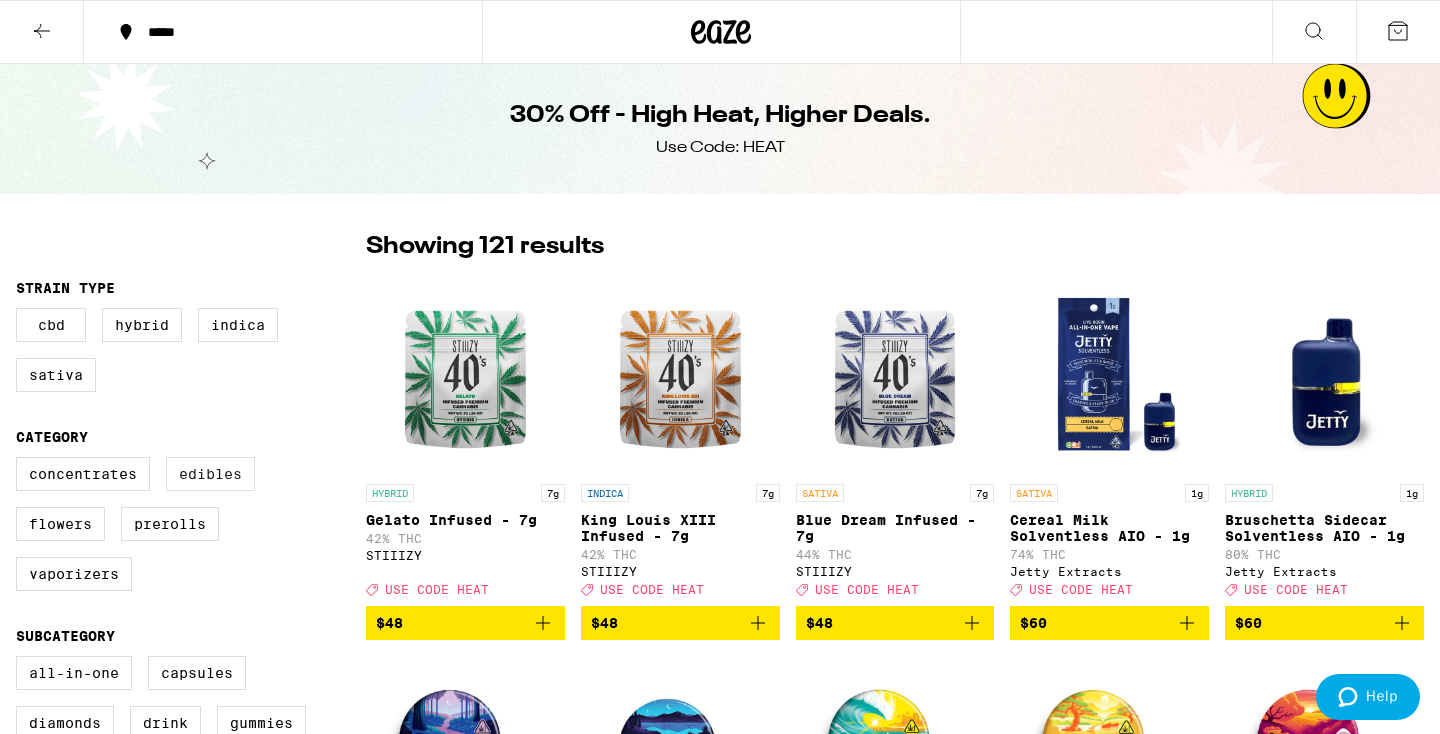 click on "Edibles" at bounding box center (210, 474) 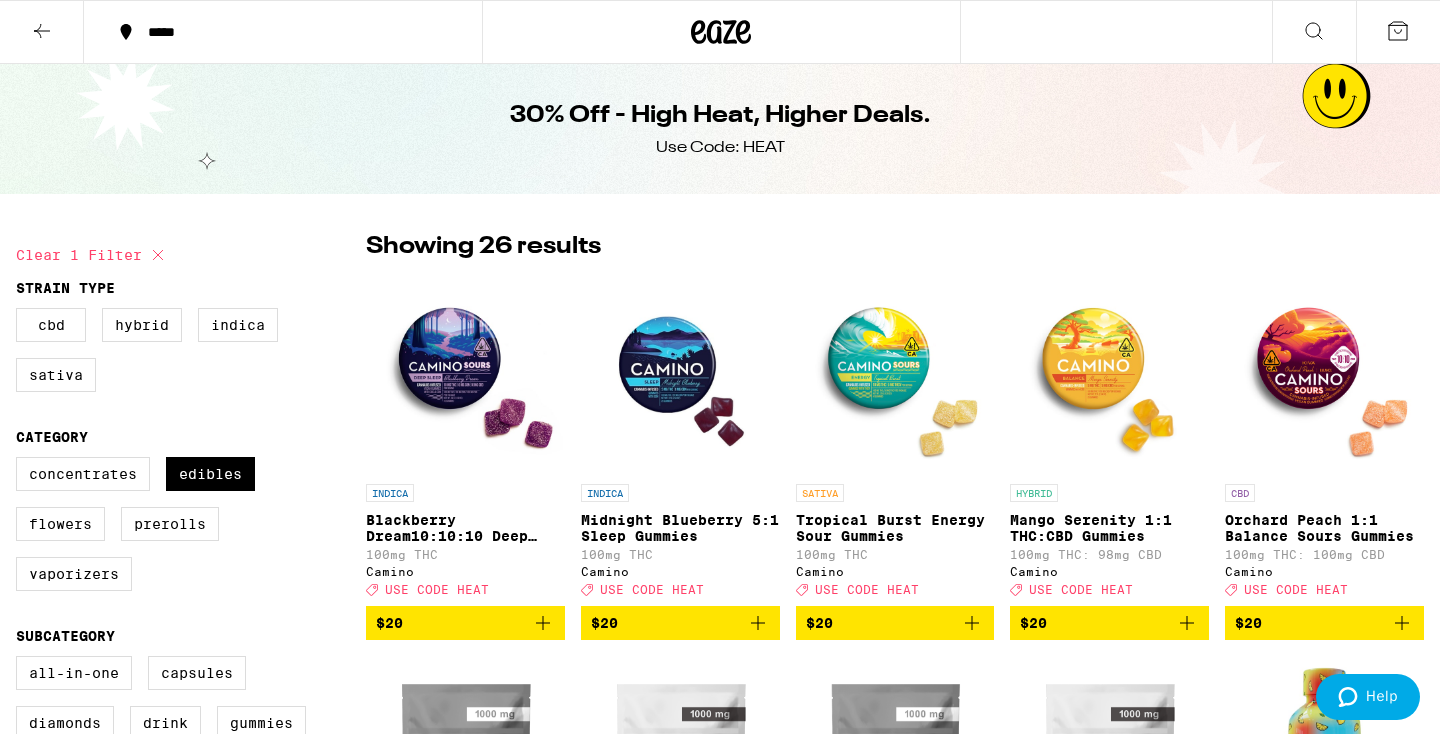 scroll, scrollTop: 0, scrollLeft: 0, axis: both 